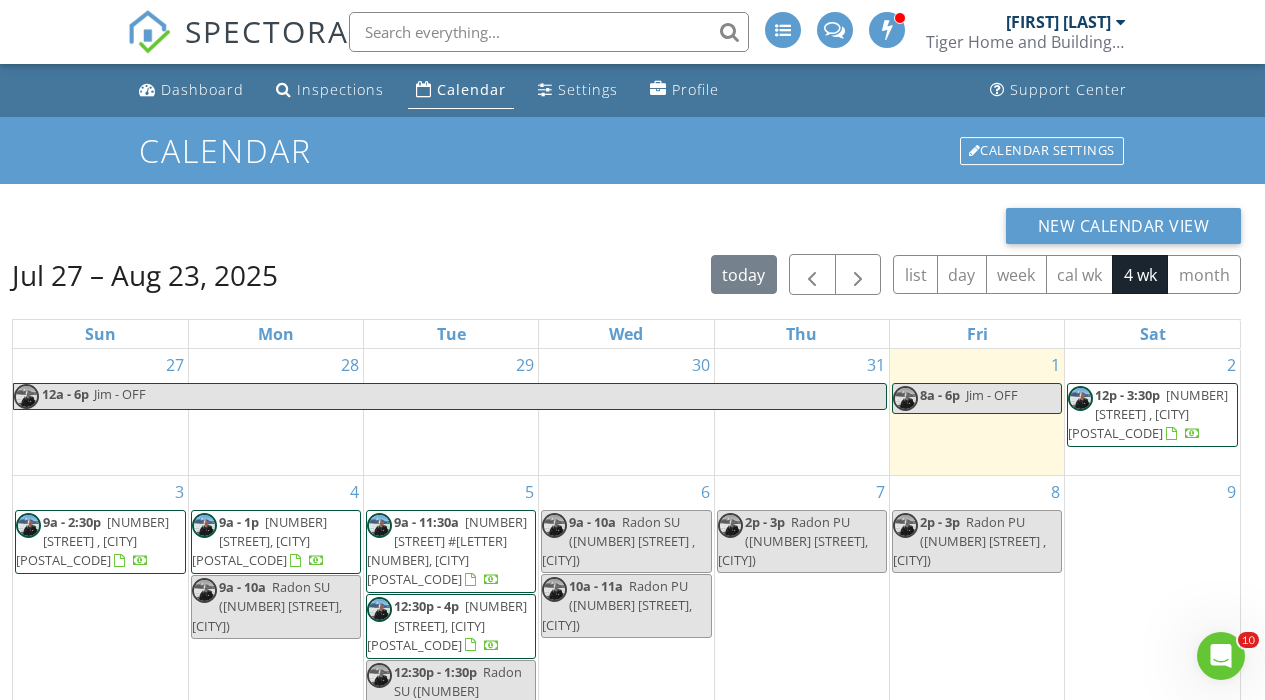 scroll, scrollTop: 78, scrollLeft: 0, axis: vertical 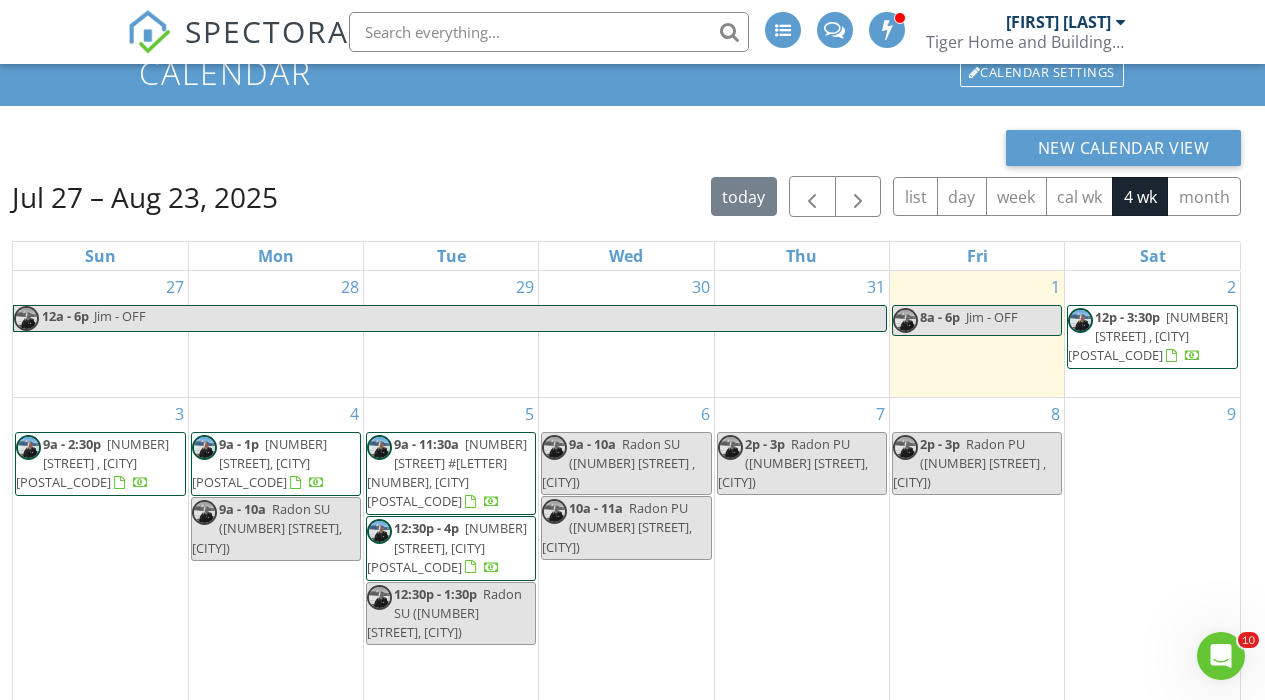 click on "7
2p - 3p
Radon PU (505 N 8th St, Silt)" at bounding box center [802, 554] 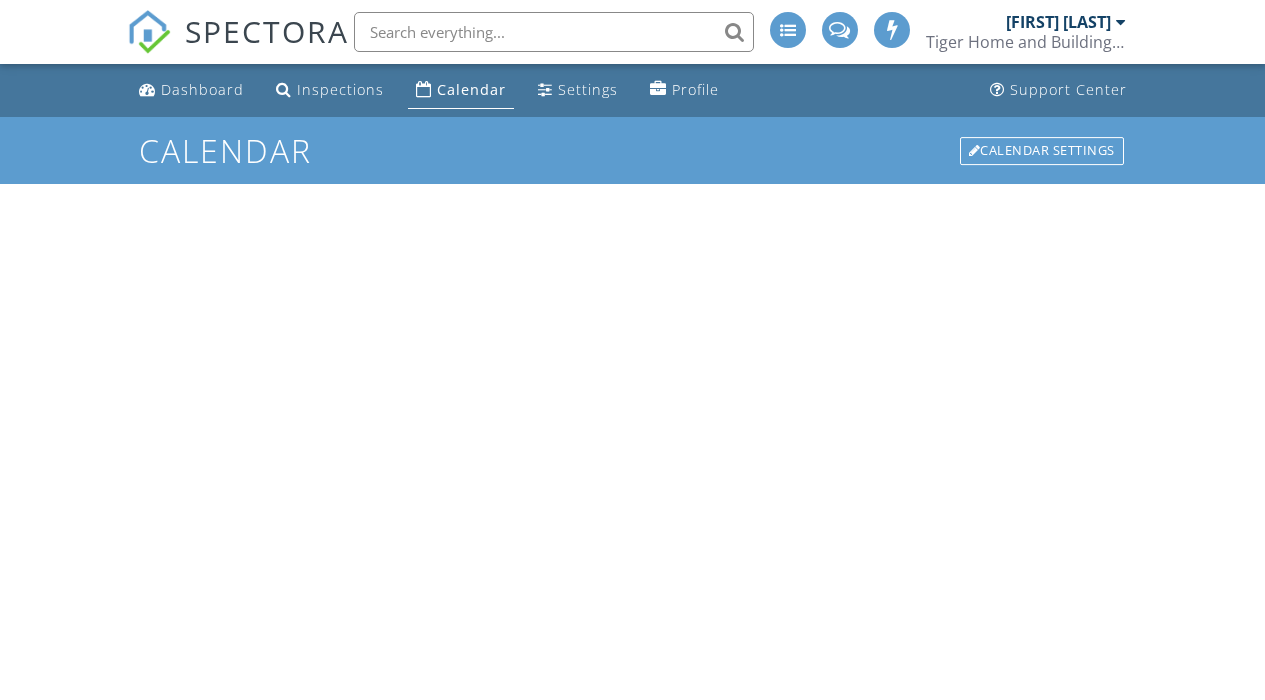 scroll, scrollTop: 0, scrollLeft: 0, axis: both 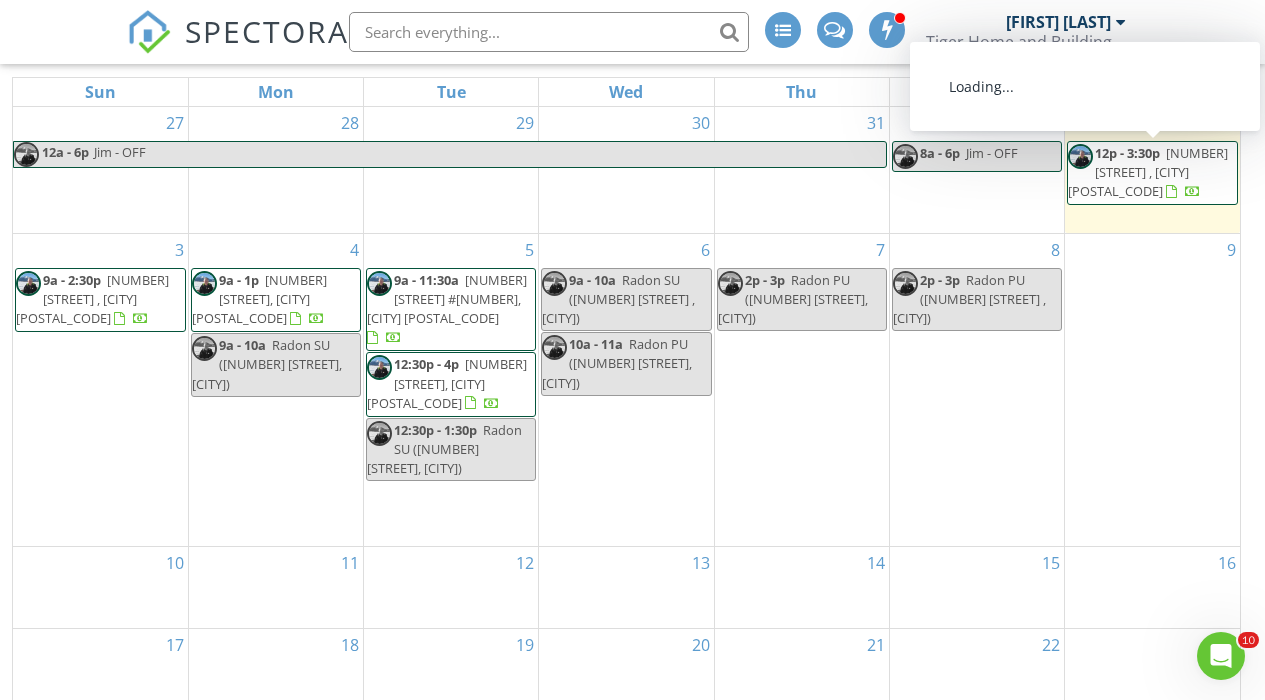 click on "[NUMBER] [STREET] , [CITY] [POSTAL_CODE]" at bounding box center (1148, 172) 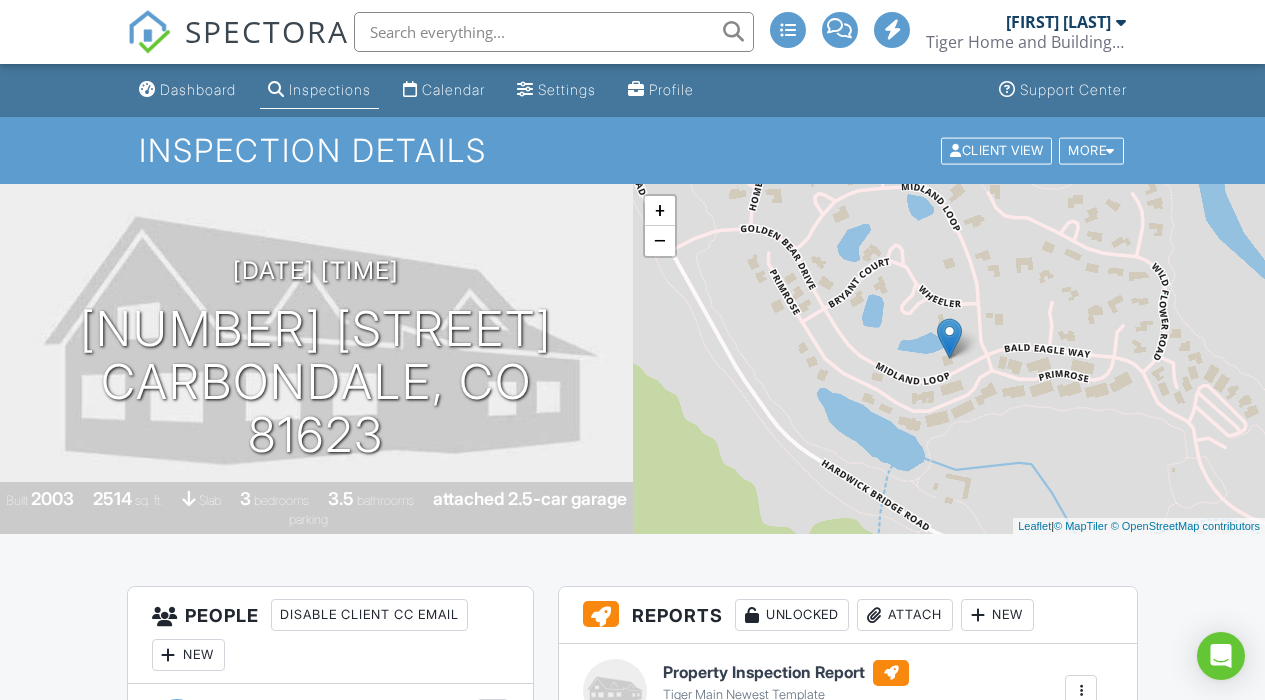 scroll, scrollTop: 0, scrollLeft: 0, axis: both 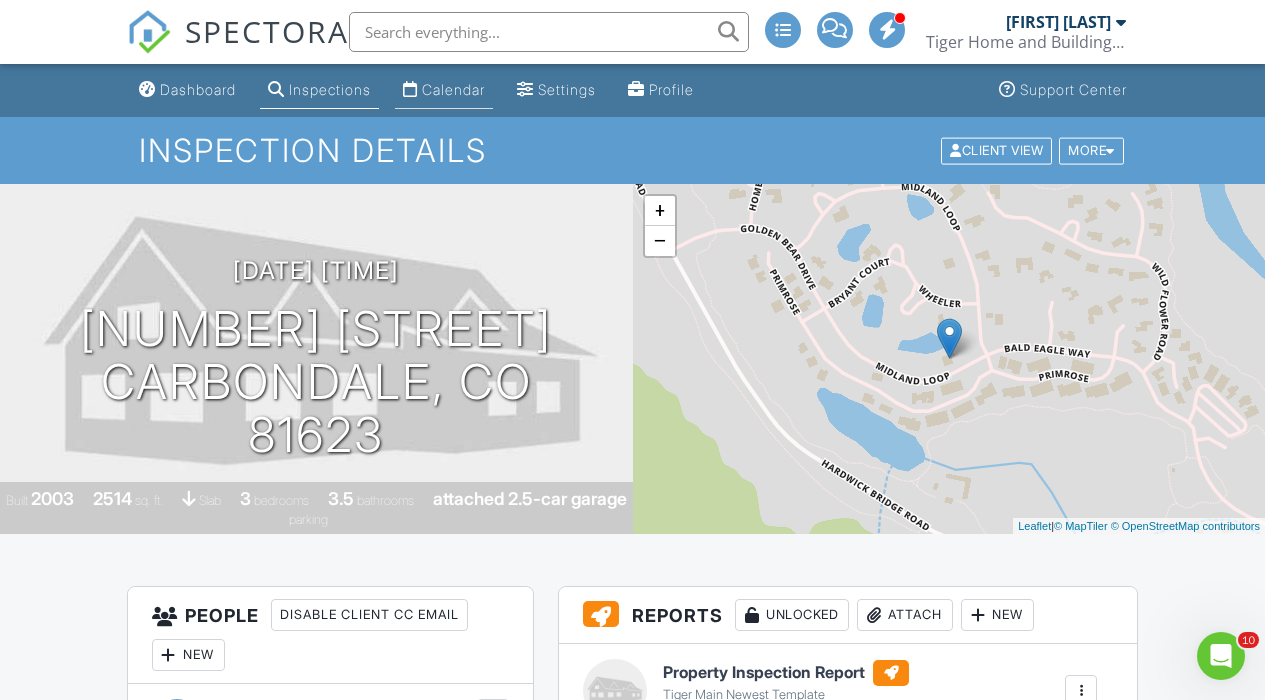 click on "Calendar" at bounding box center [453, 89] 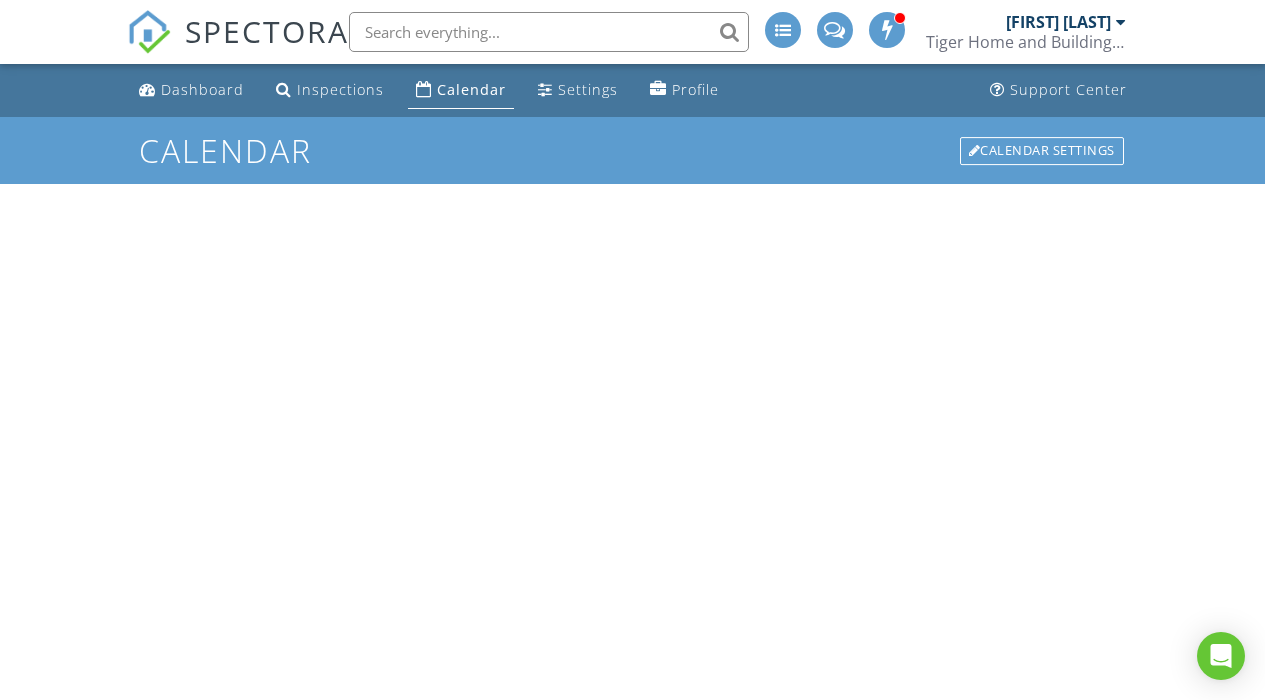 scroll, scrollTop: 0, scrollLeft: 0, axis: both 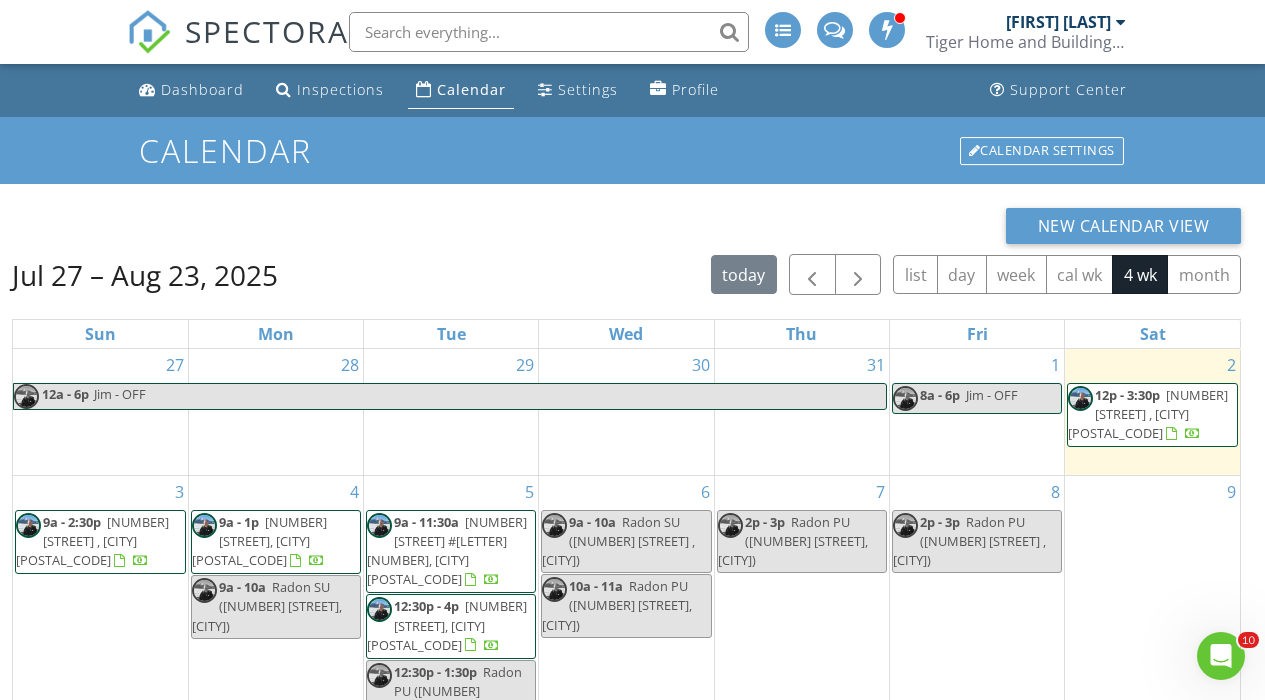 click on "[NUMBER] [STREET] , [CITY] [POSTAL_CODE]" at bounding box center [92, 541] 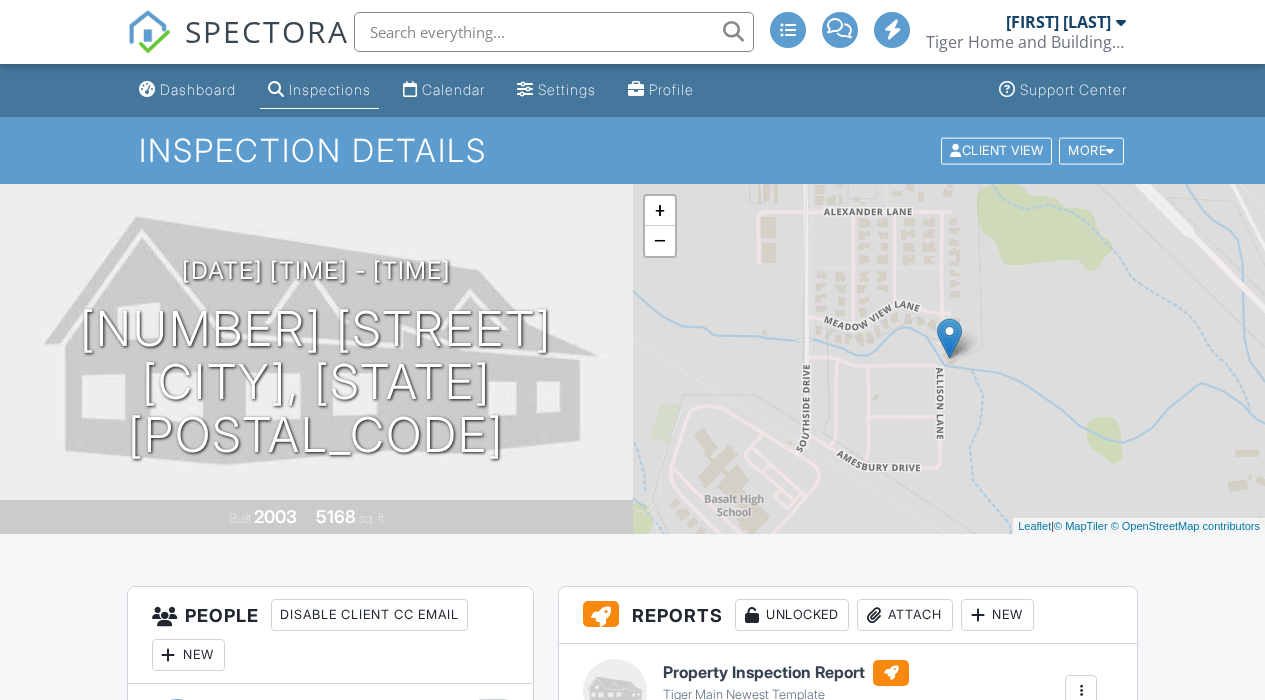 scroll, scrollTop: 0, scrollLeft: 0, axis: both 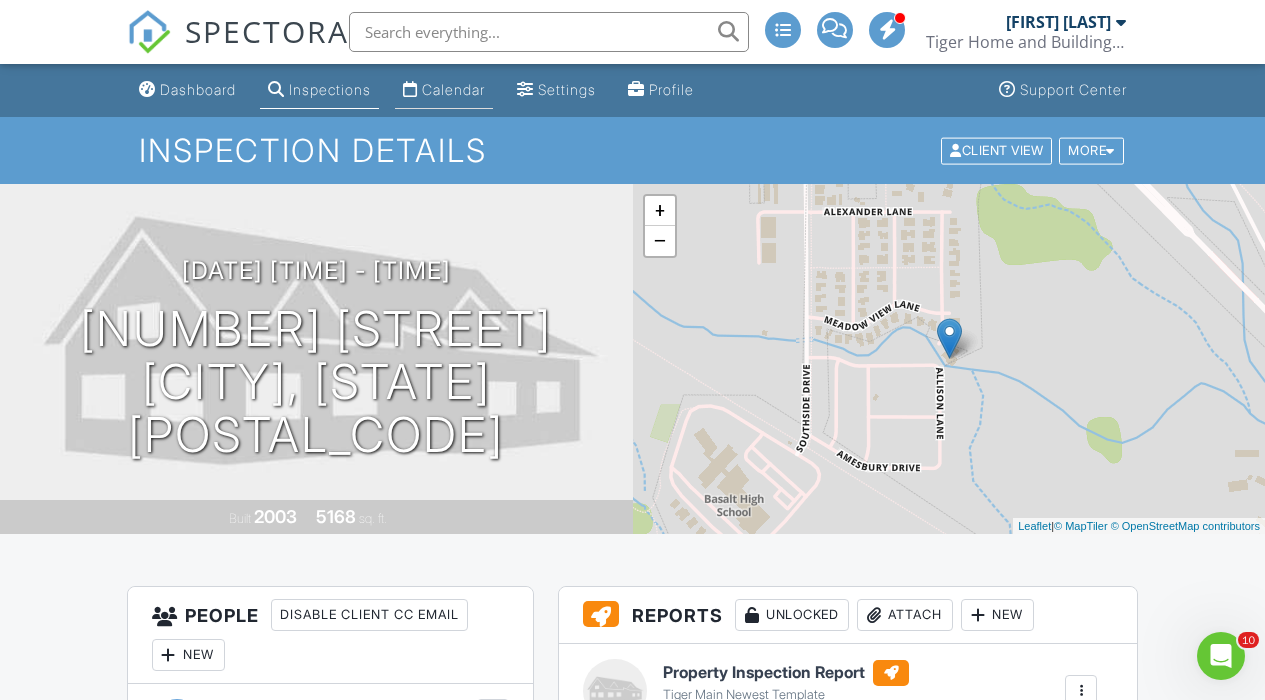 click on "Calendar" at bounding box center (453, 89) 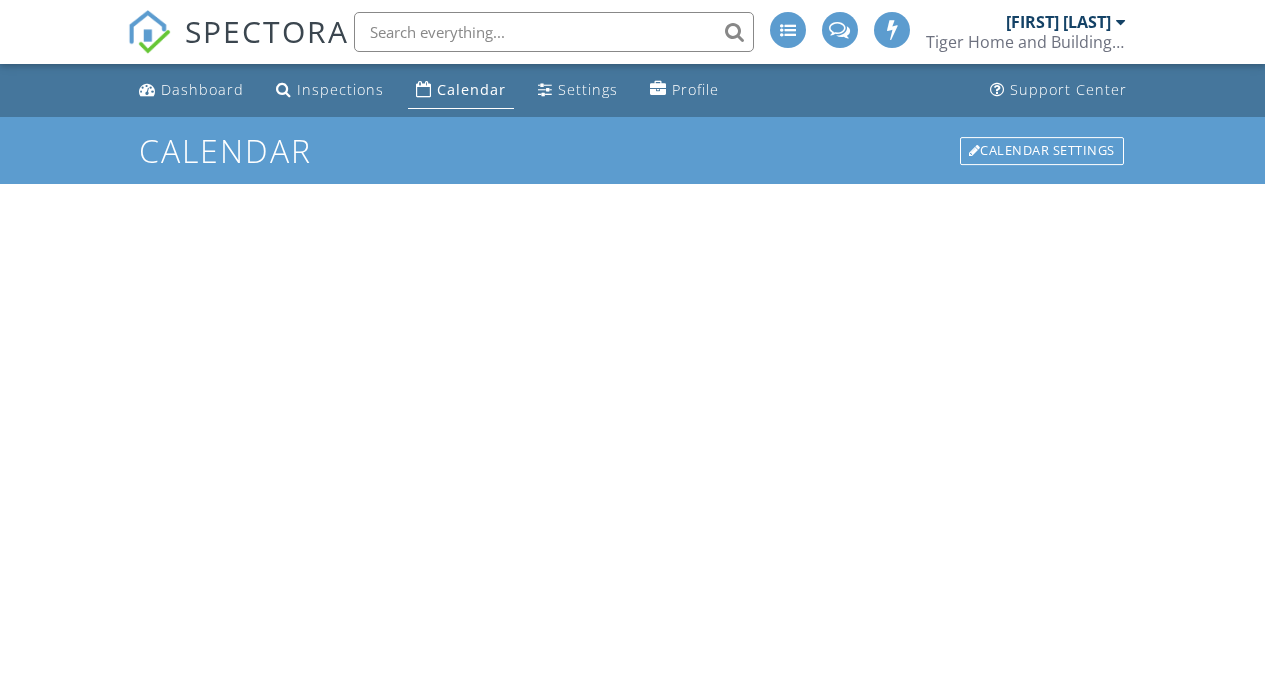 scroll, scrollTop: 0, scrollLeft: 0, axis: both 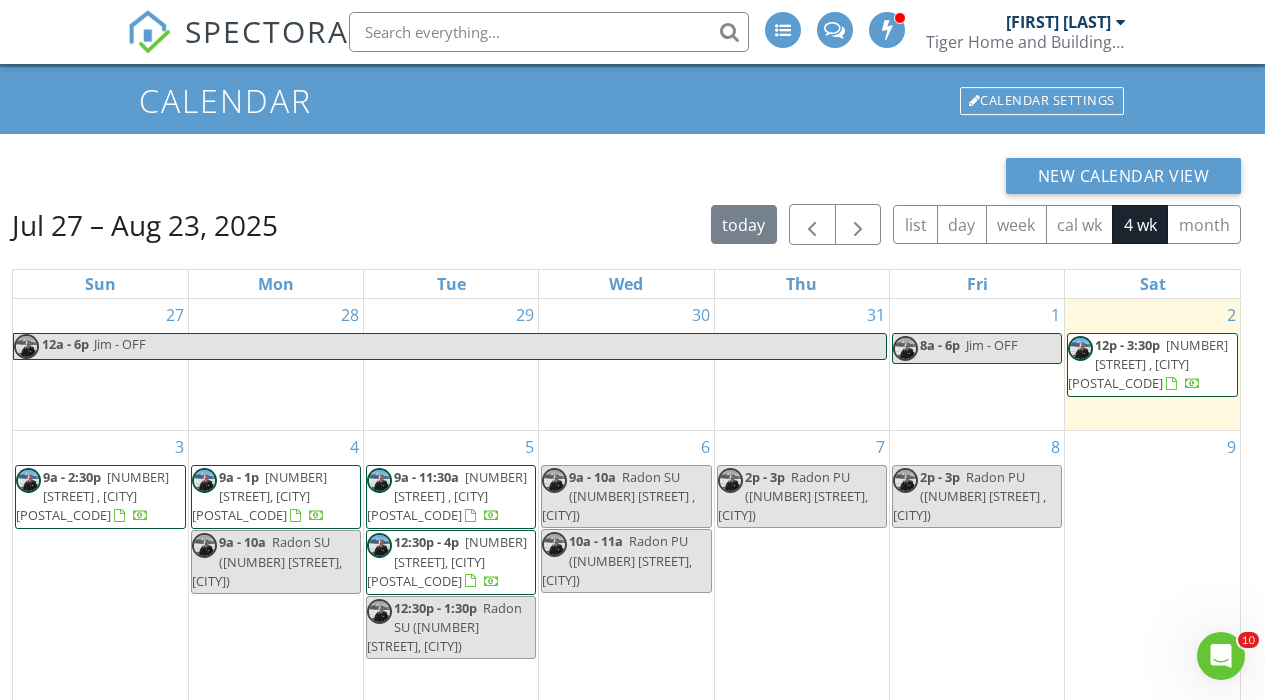 click on "1913 Colorow Rd, Glenwood Springs 81601" at bounding box center [259, 496] 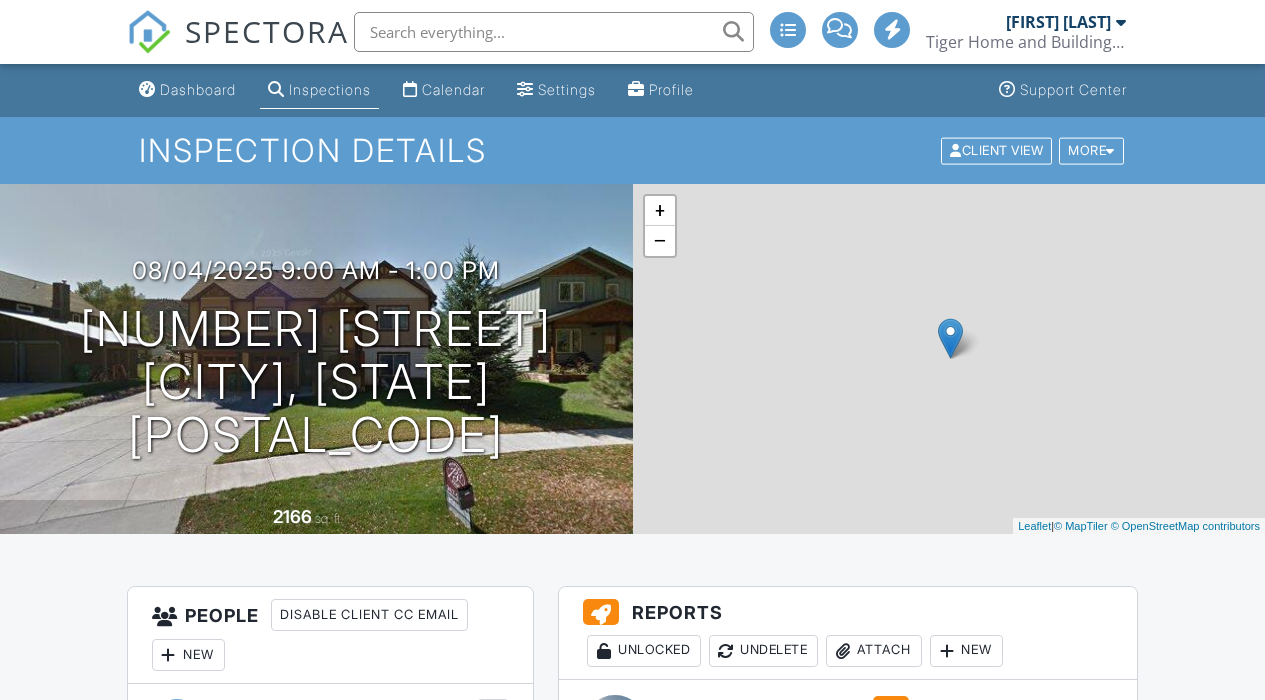 scroll, scrollTop: 0, scrollLeft: 0, axis: both 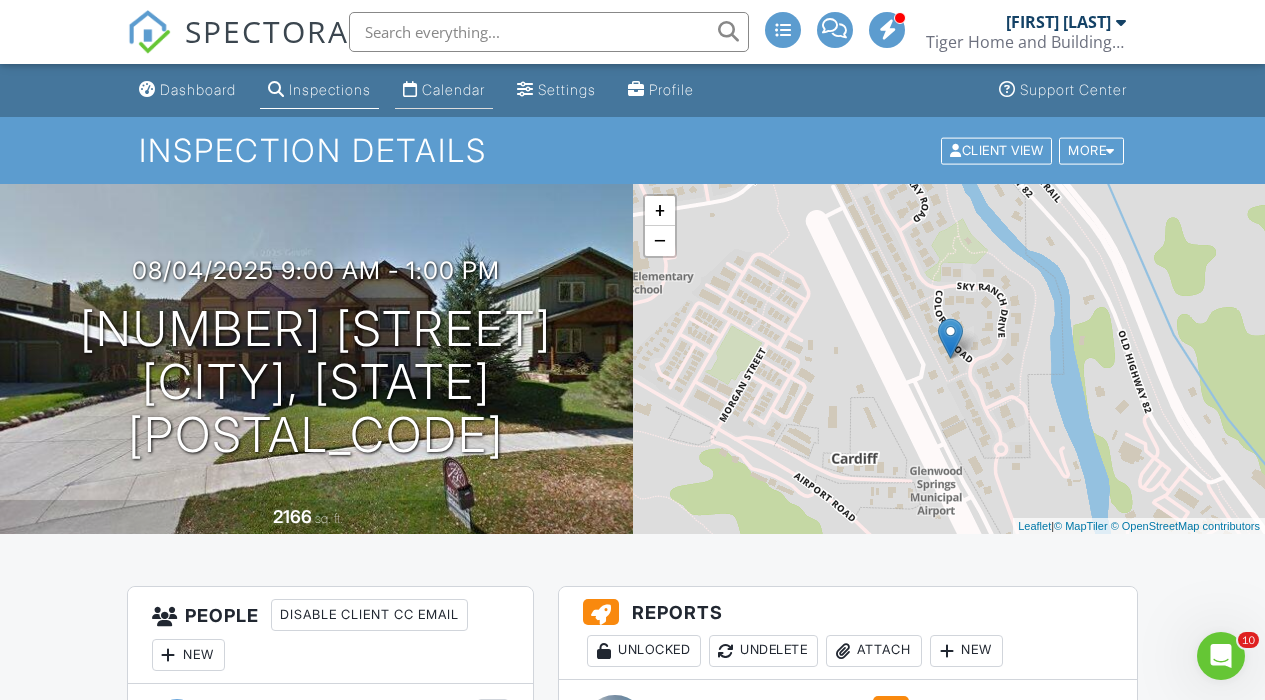 click on "Calendar" at bounding box center [453, 89] 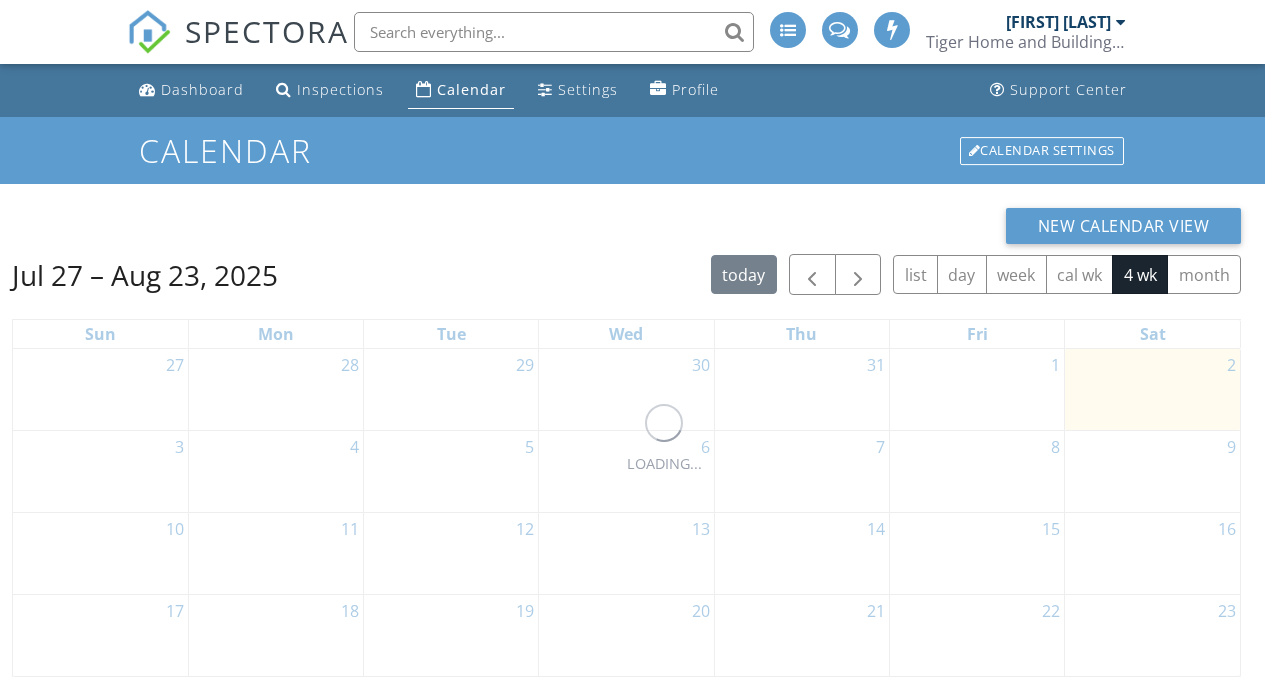 scroll, scrollTop: 0, scrollLeft: 0, axis: both 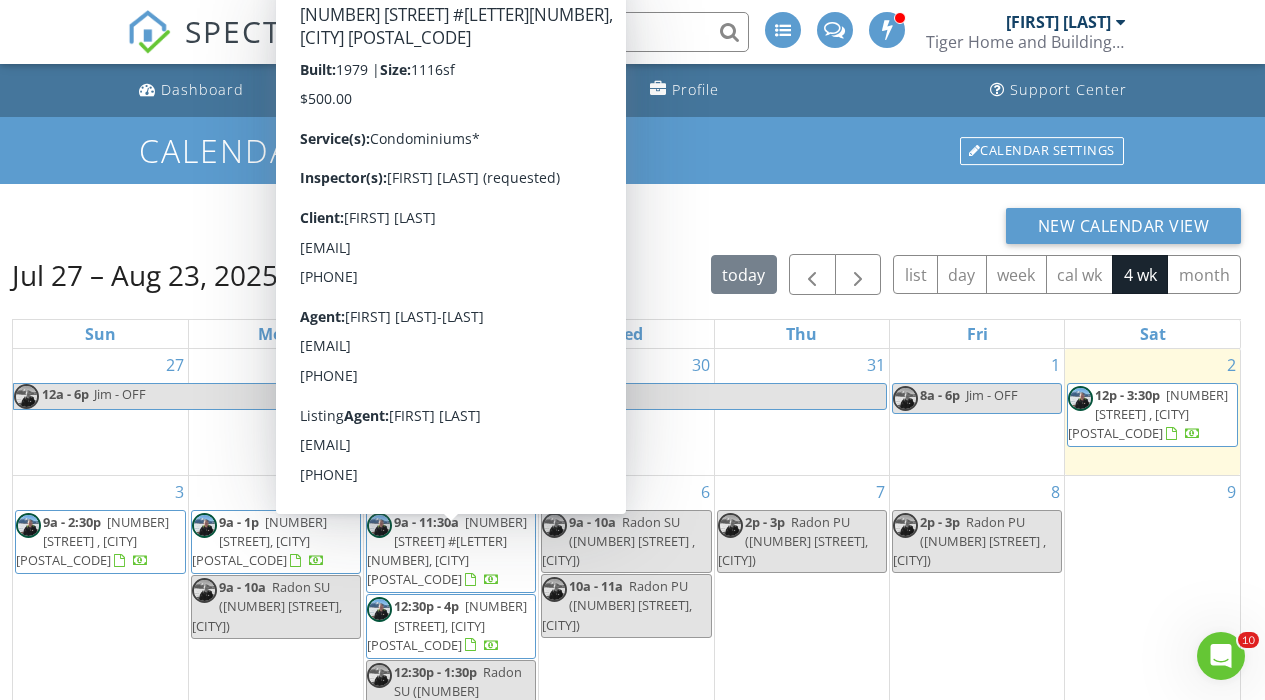 click on "[NUMBER] [STREET] #[LETTER][NUMBER], [CITY] [POSTAL_CODE]" at bounding box center (447, 551) 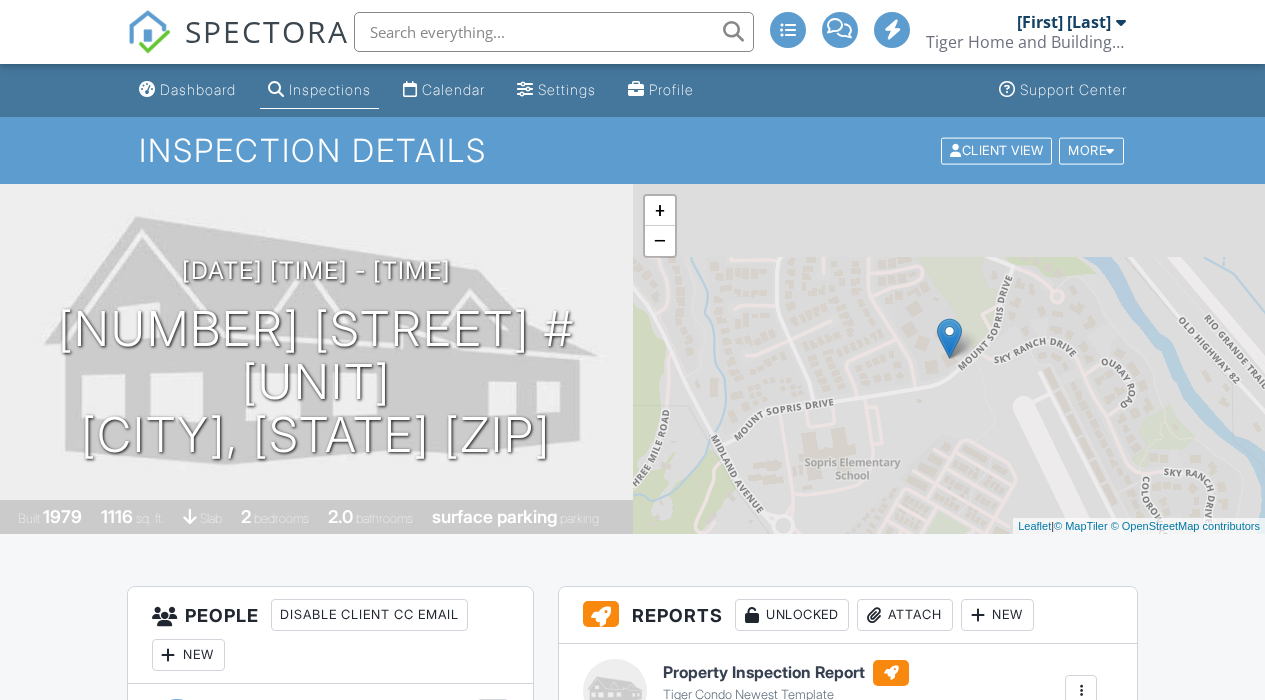 scroll, scrollTop: 0, scrollLeft: 0, axis: both 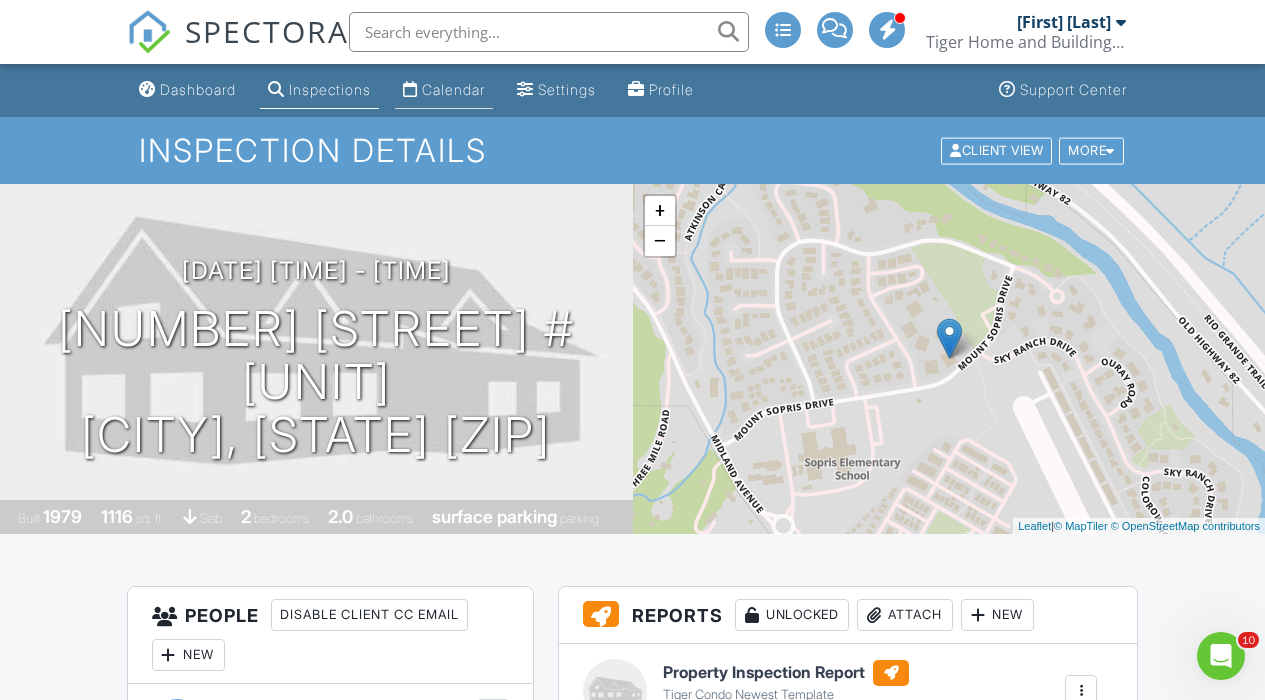 click on "Calendar" at bounding box center (444, 90) 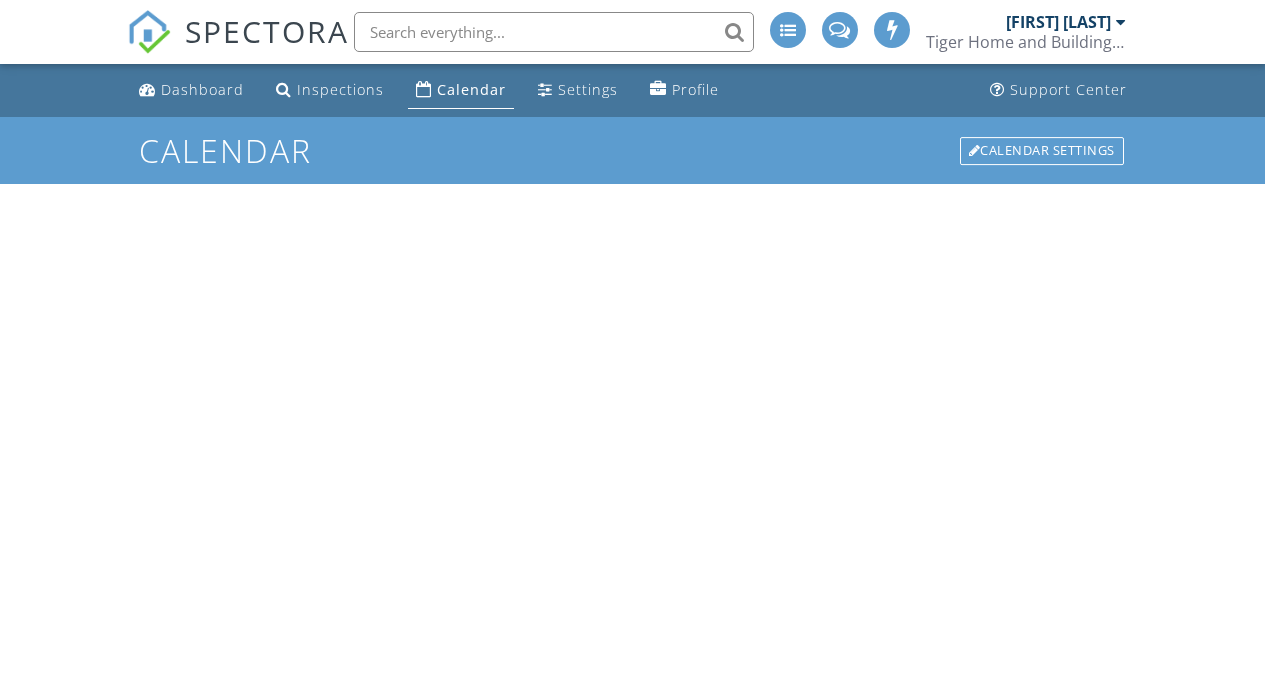 scroll, scrollTop: 0, scrollLeft: 0, axis: both 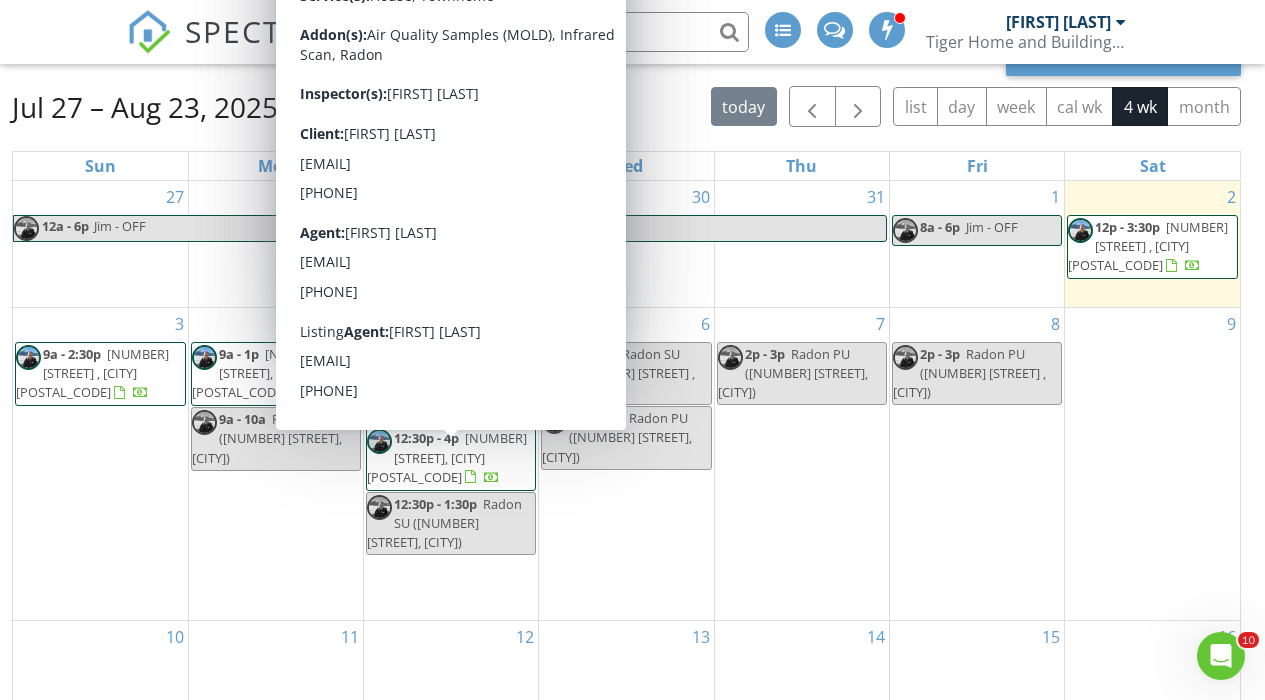 click at bounding box center (492, 479) 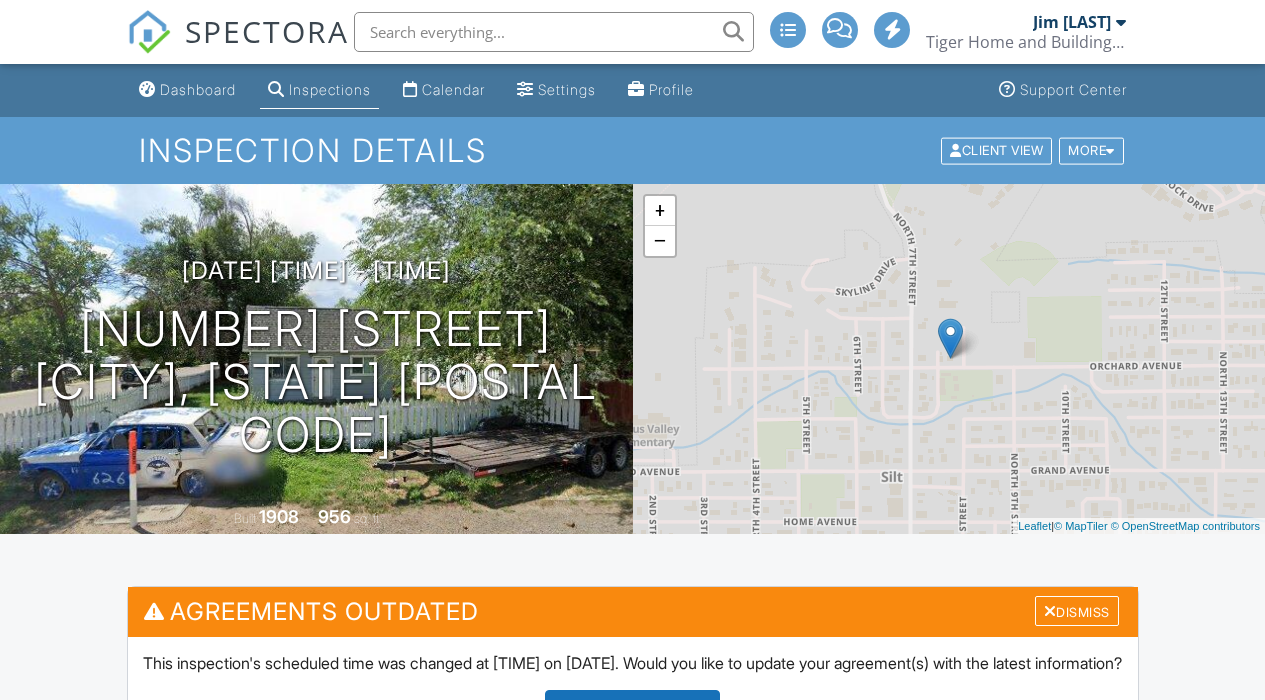 scroll, scrollTop: 0, scrollLeft: 0, axis: both 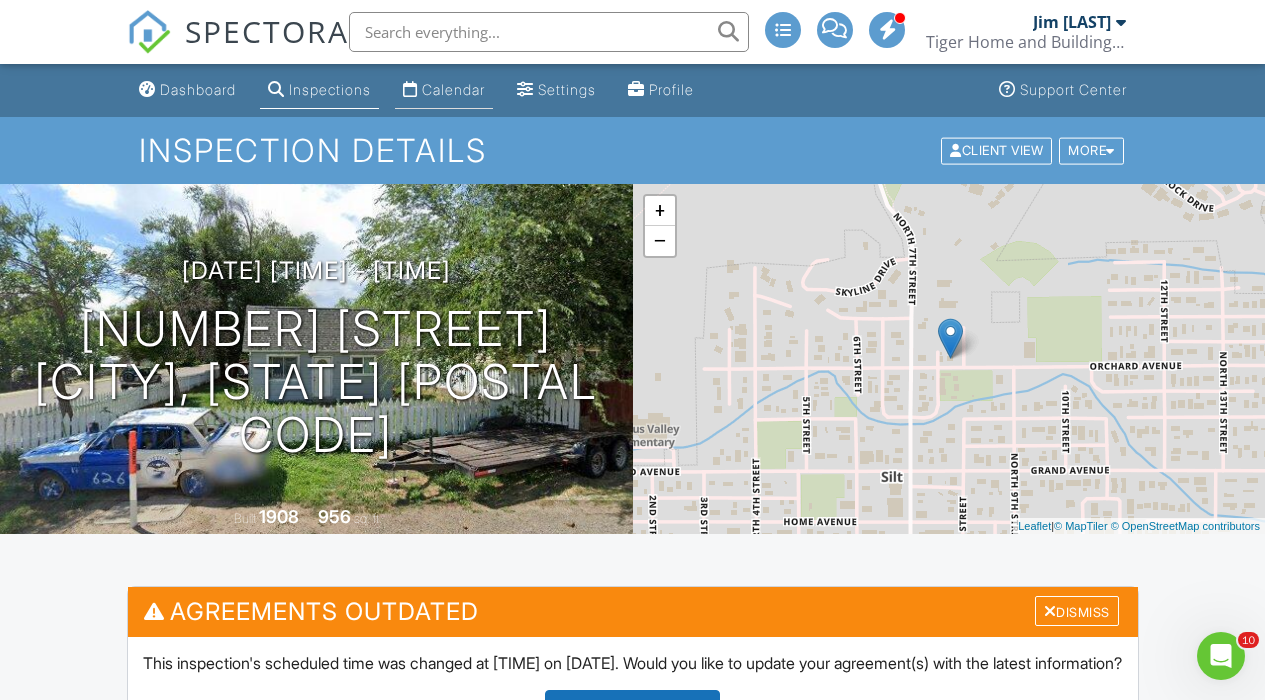 click on "Calendar" at bounding box center (444, 90) 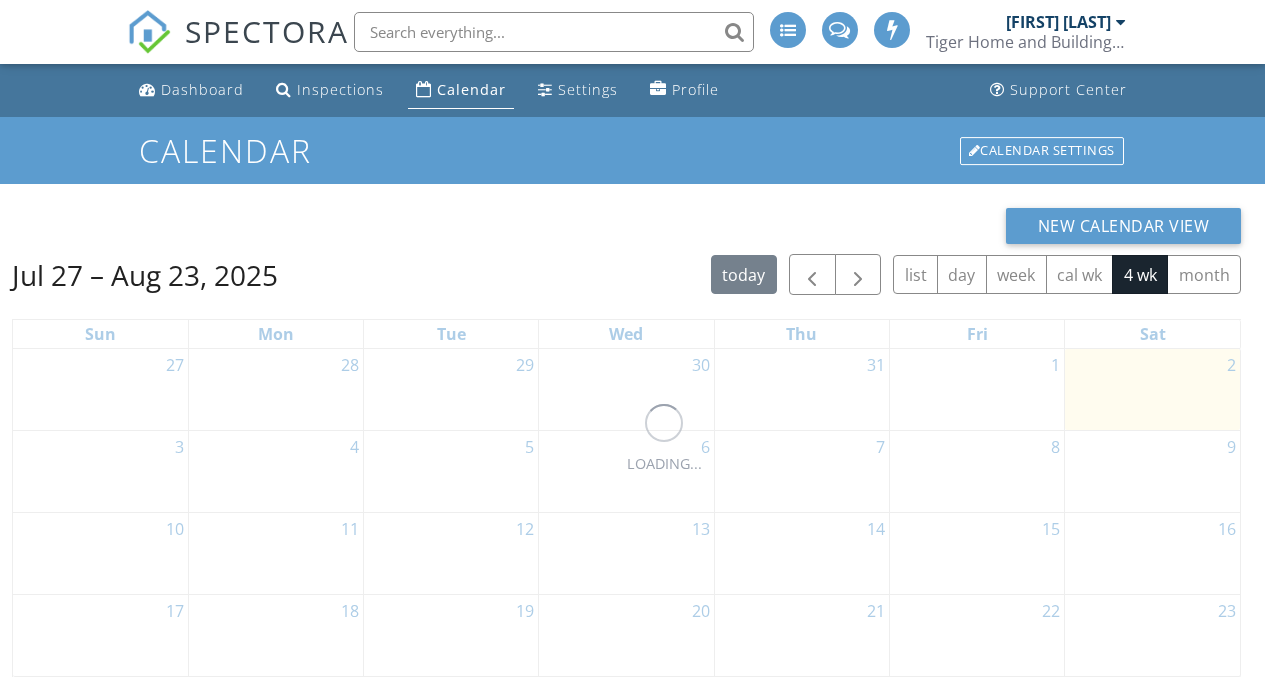 scroll, scrollTop: 0, scrollLeft: 0, axis: both 